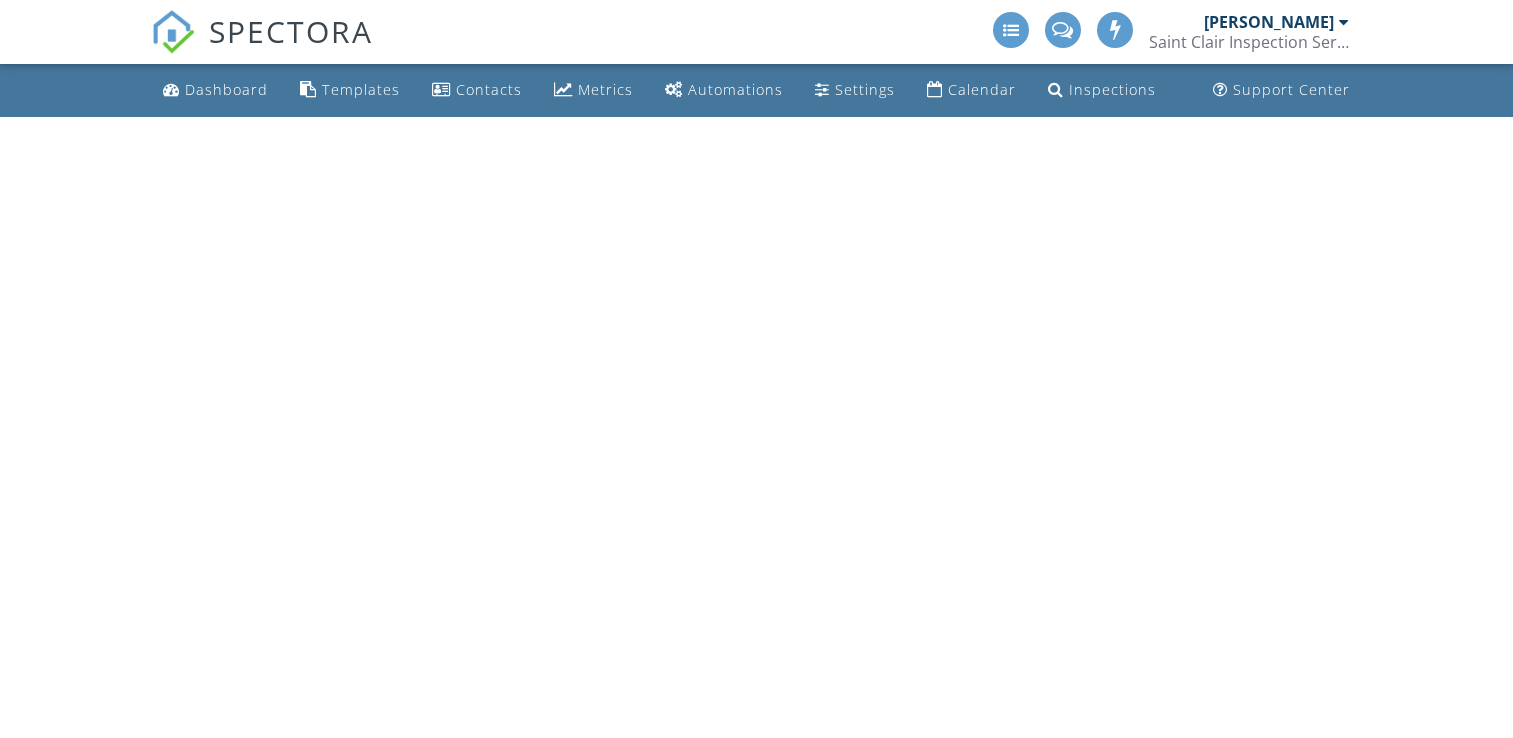 scroll, scrollTop: 0, scrollLeft: 0, axis: both 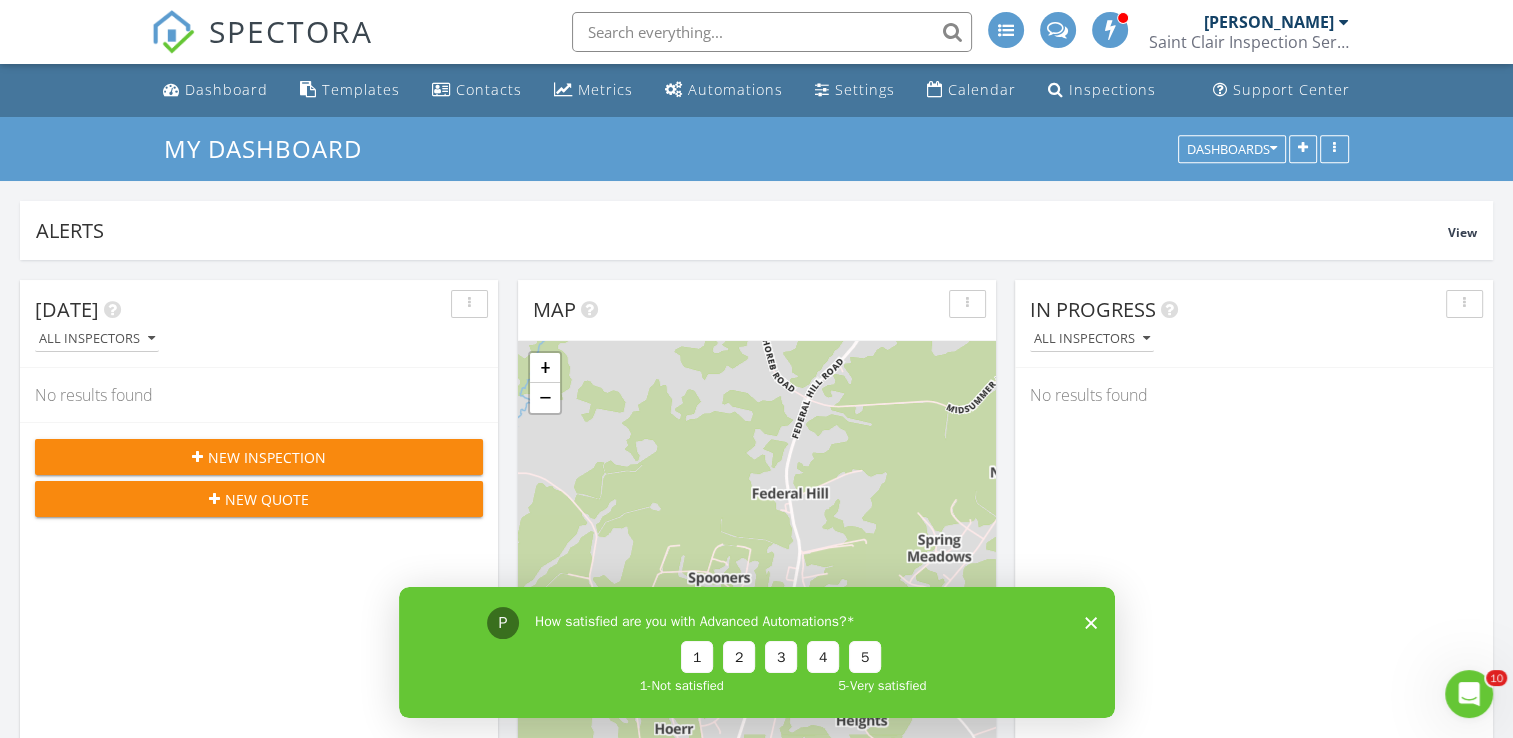 click on "P How satisfied are you with Advanced Automations? 1 2 3 4 5 1  -  Not satisfied 5  -  Very satisfied" at bounding box center (756, 651) 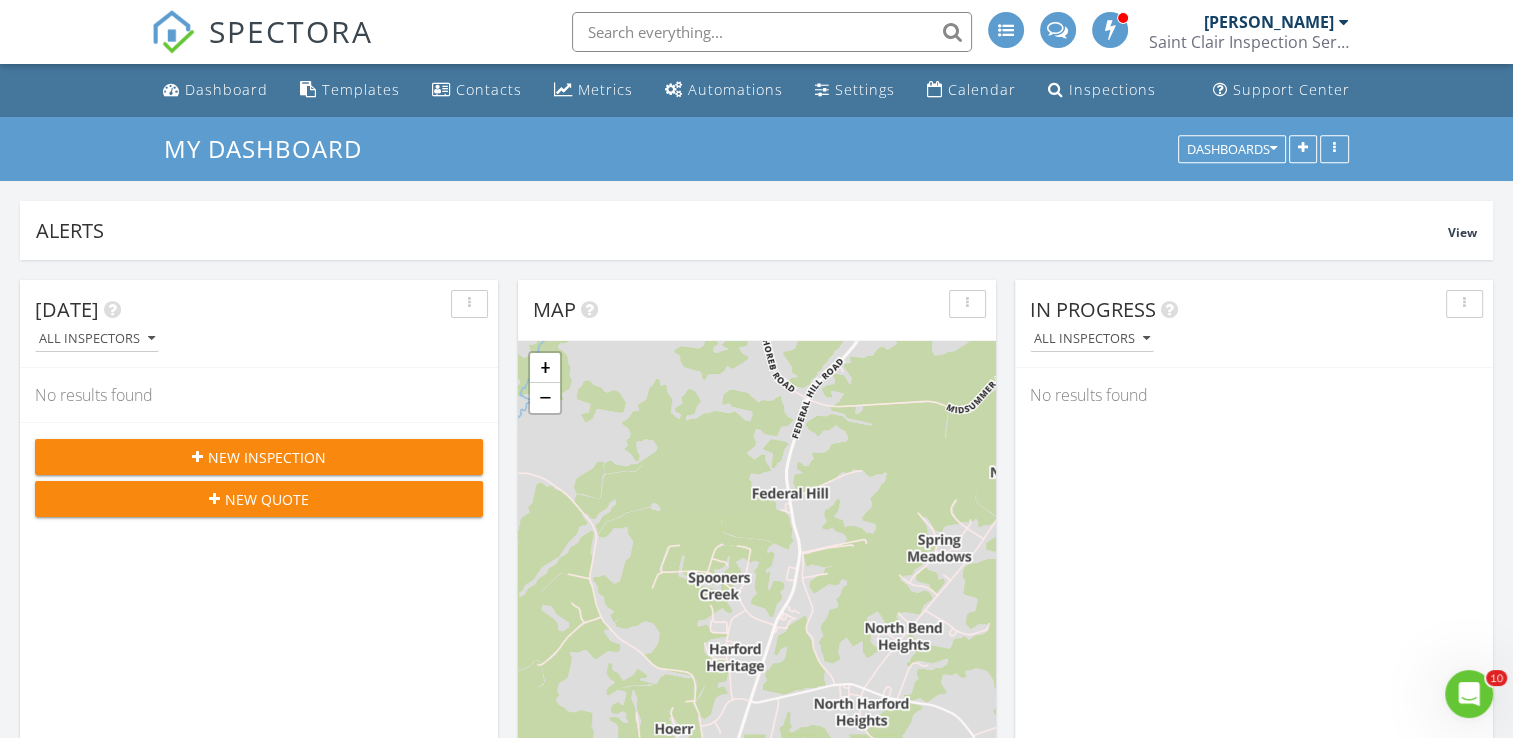 click on "New Inspection" at bounding box center (267, 457) 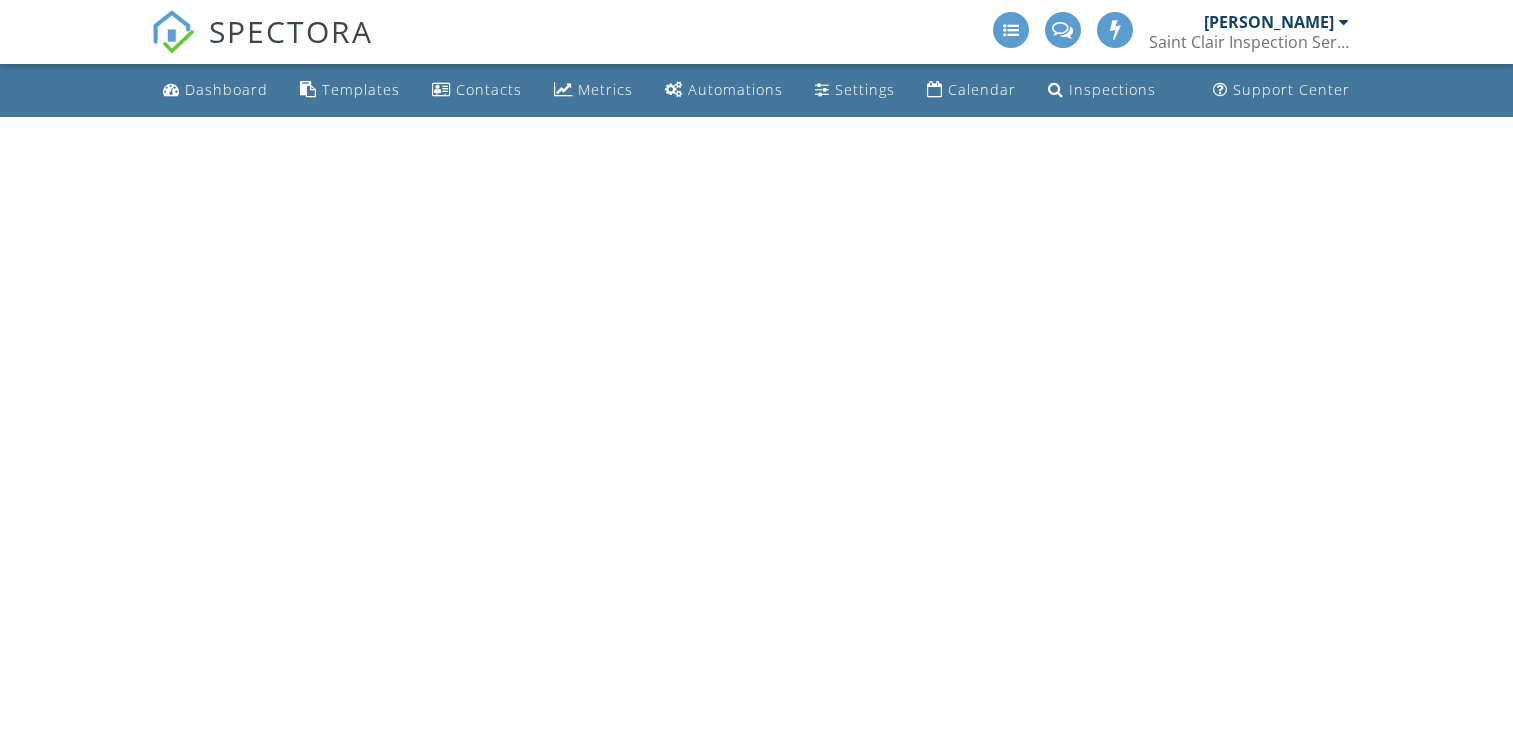 scroll, scrollTop: 0, scrollLeft: 0, axis: both 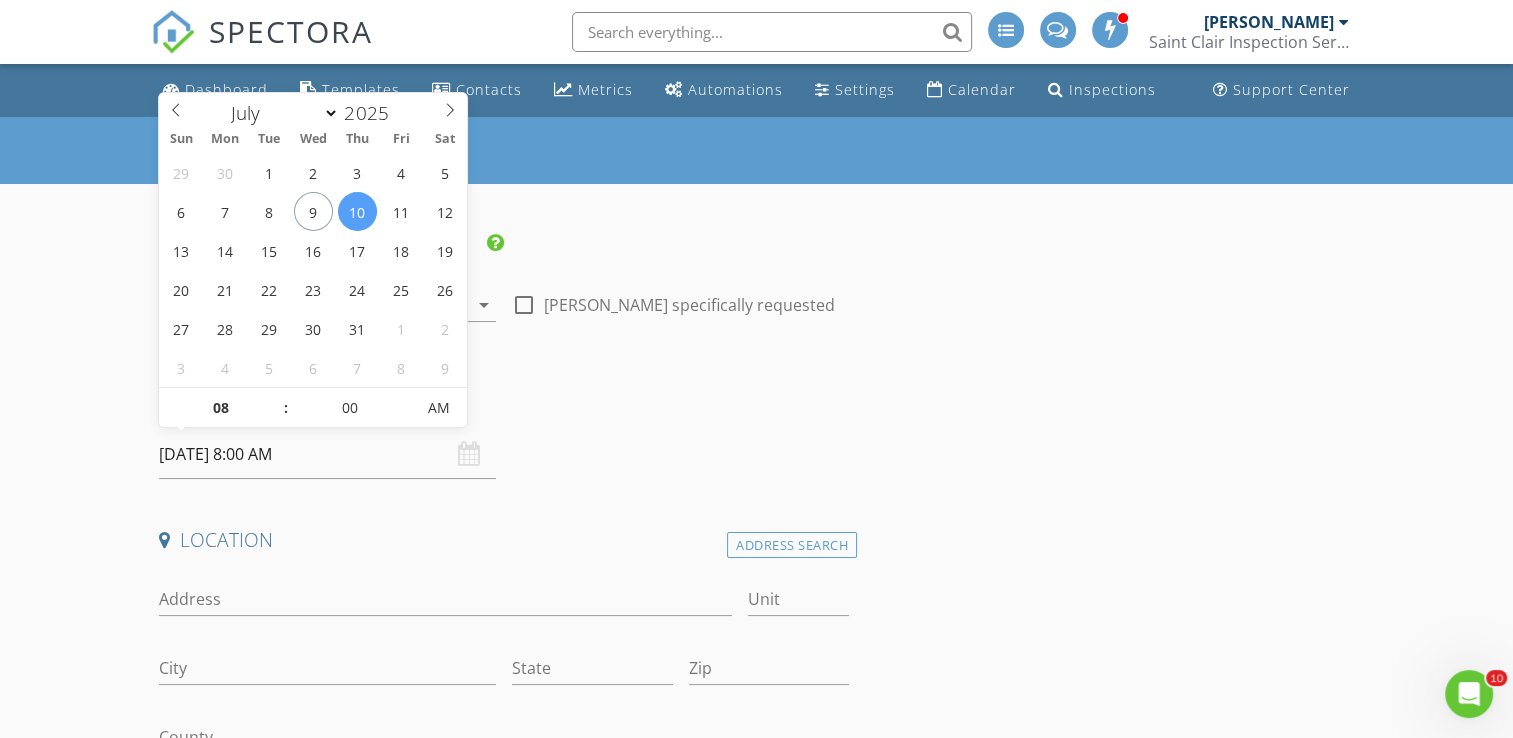click on "07/10/2025 8:00 AM" at bounding box center (327, 454) 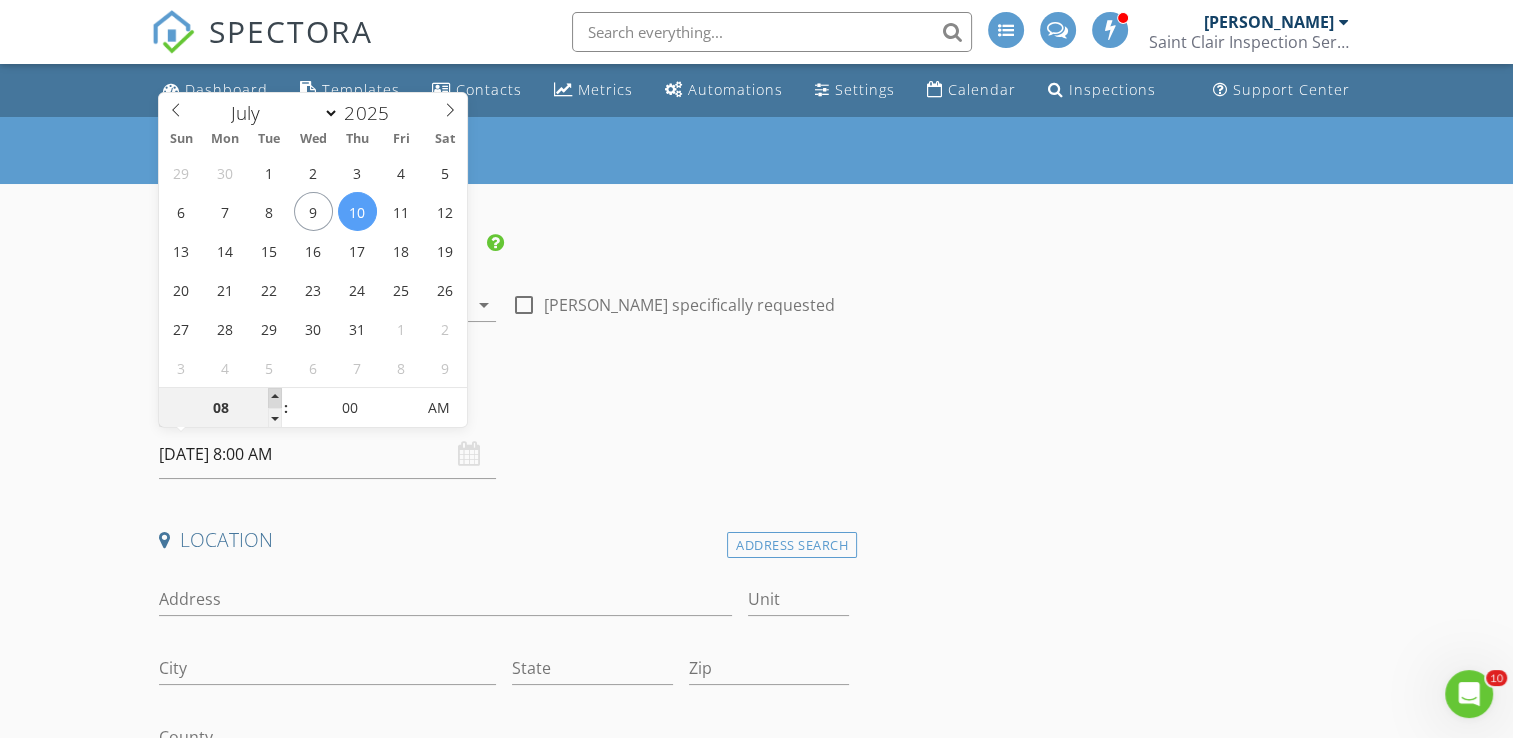 type on "09" 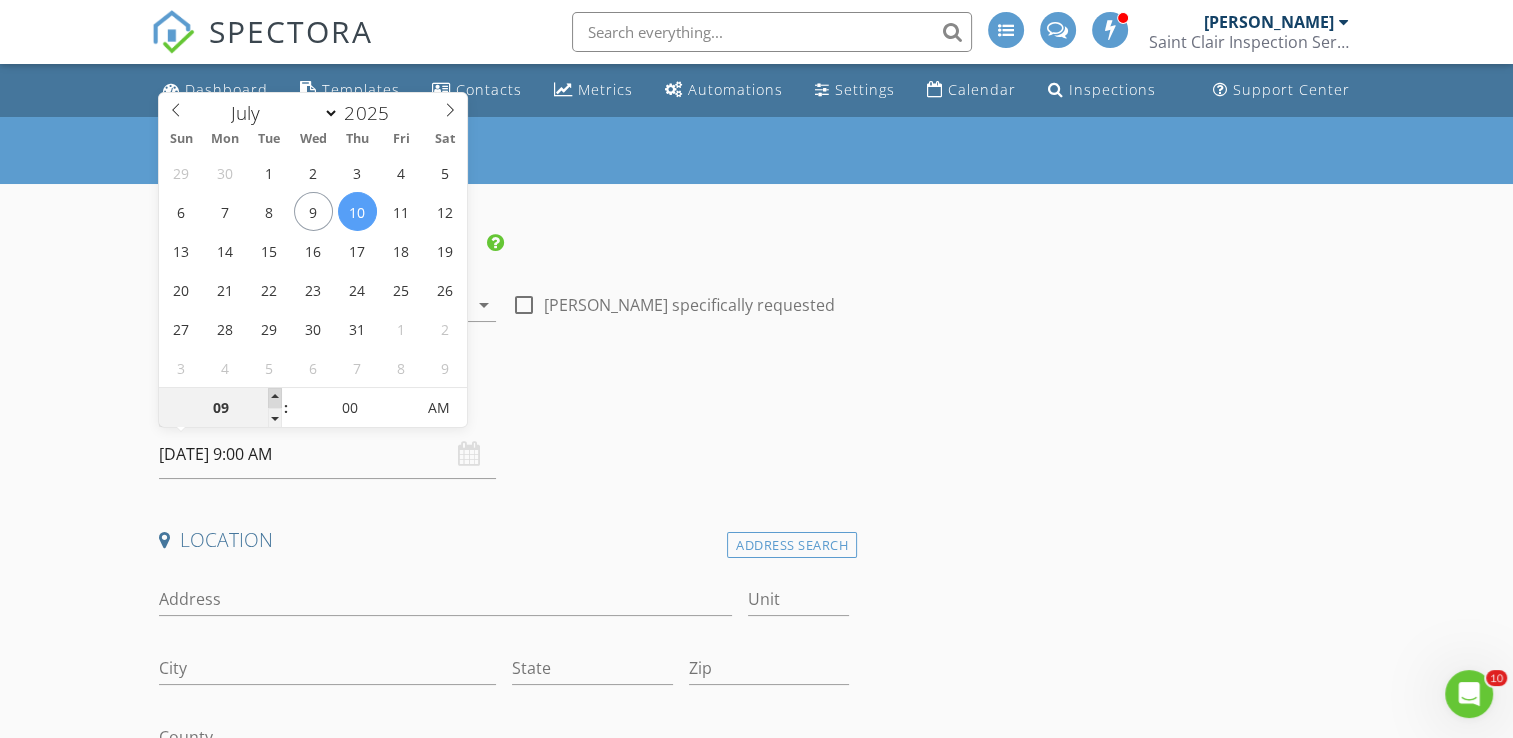 click at bounding box center [275, 398] 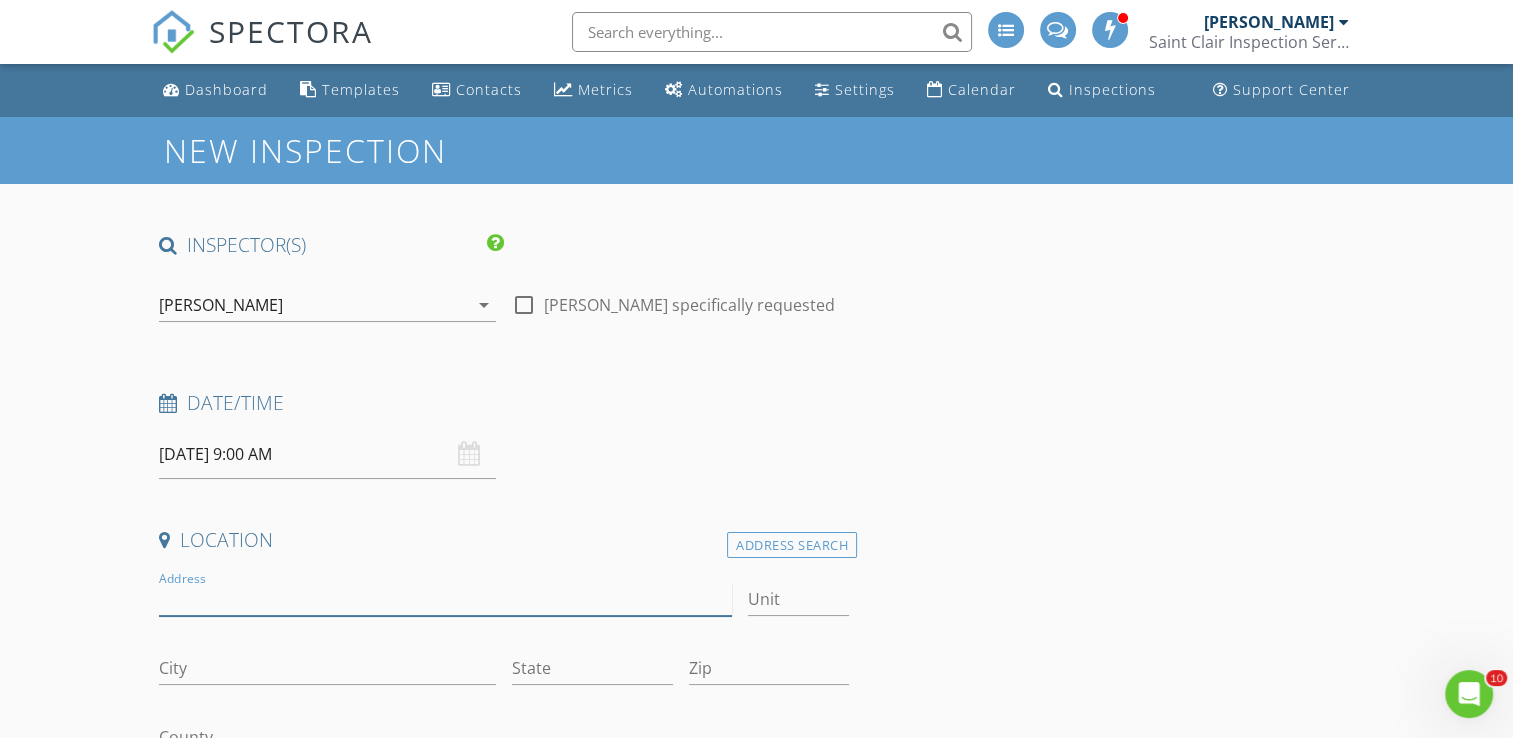 drag, startPoint x: 296, startPoint y: 596, endPoint x: 329, endPoint y: 589, distance: 33.734257 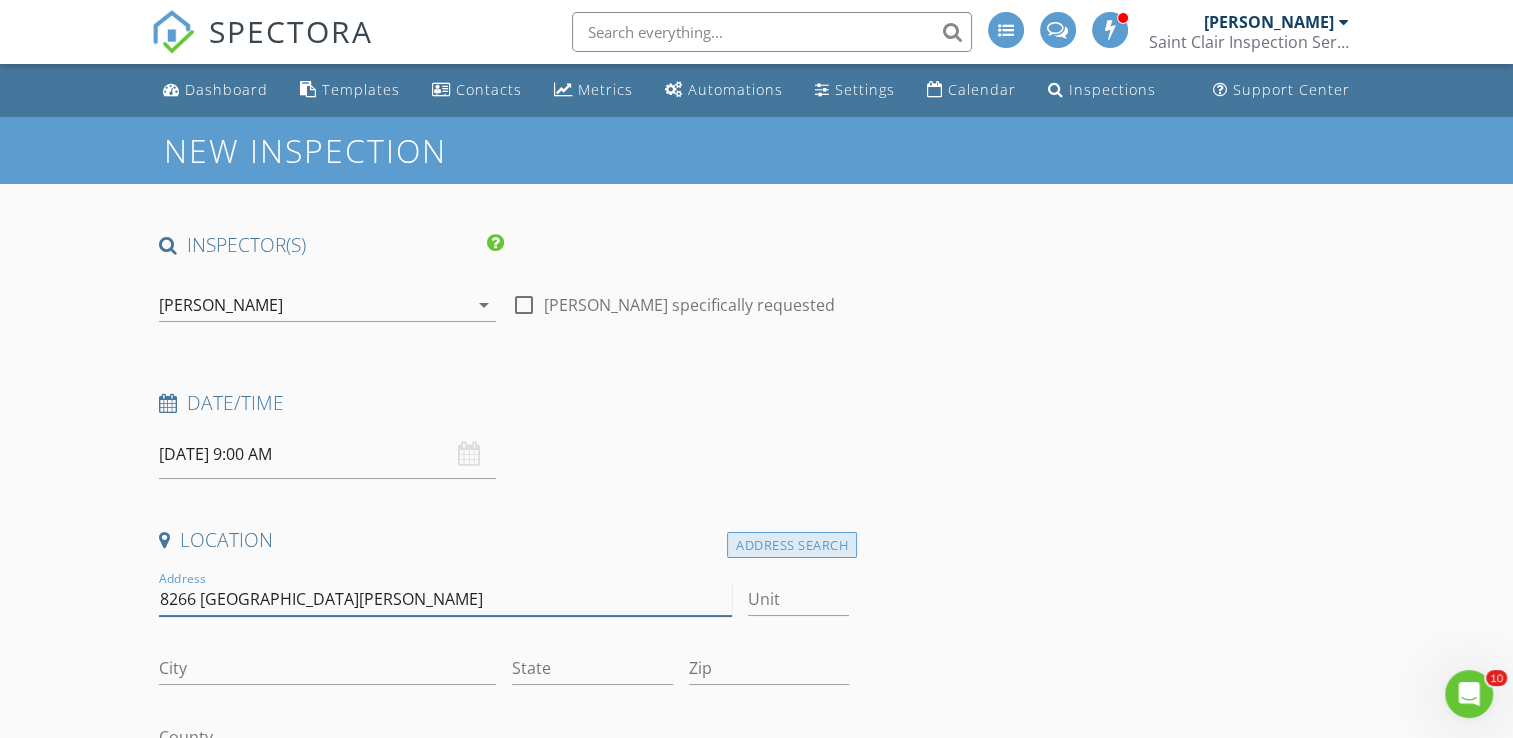 type on "8266 Saint Francis" 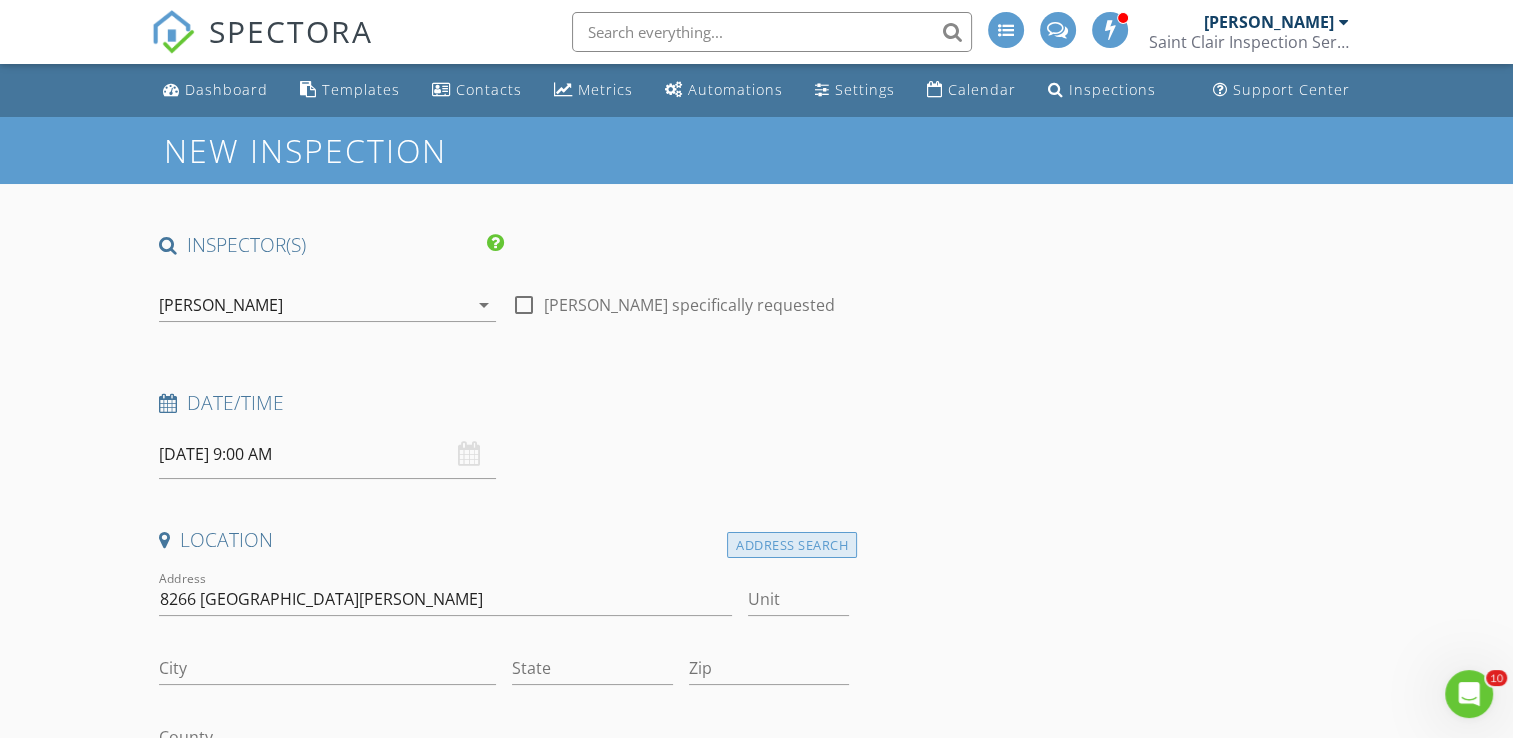 click on "Address Search" at bounding box center [792, 545] 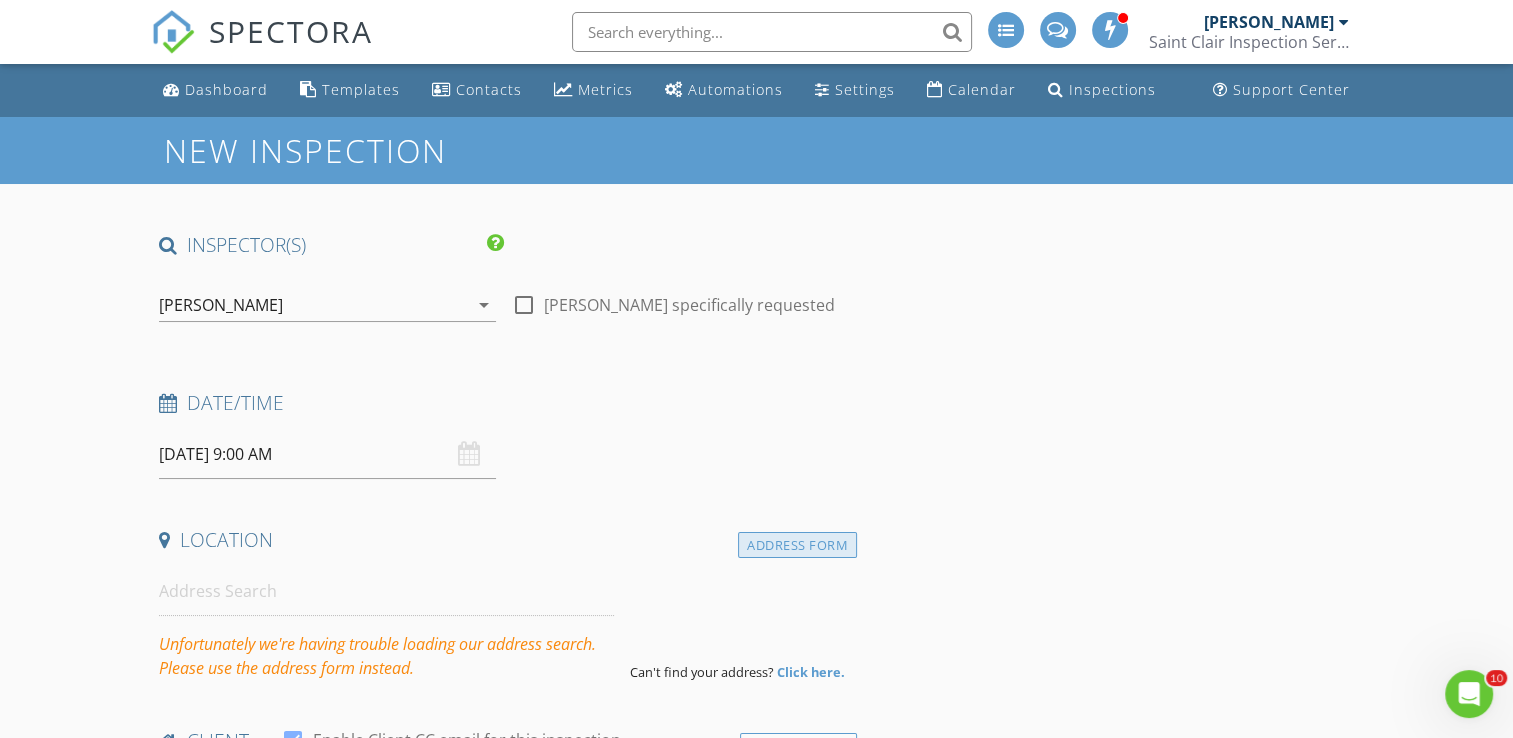 click on "Address Form" at bounding box center [797, 545] 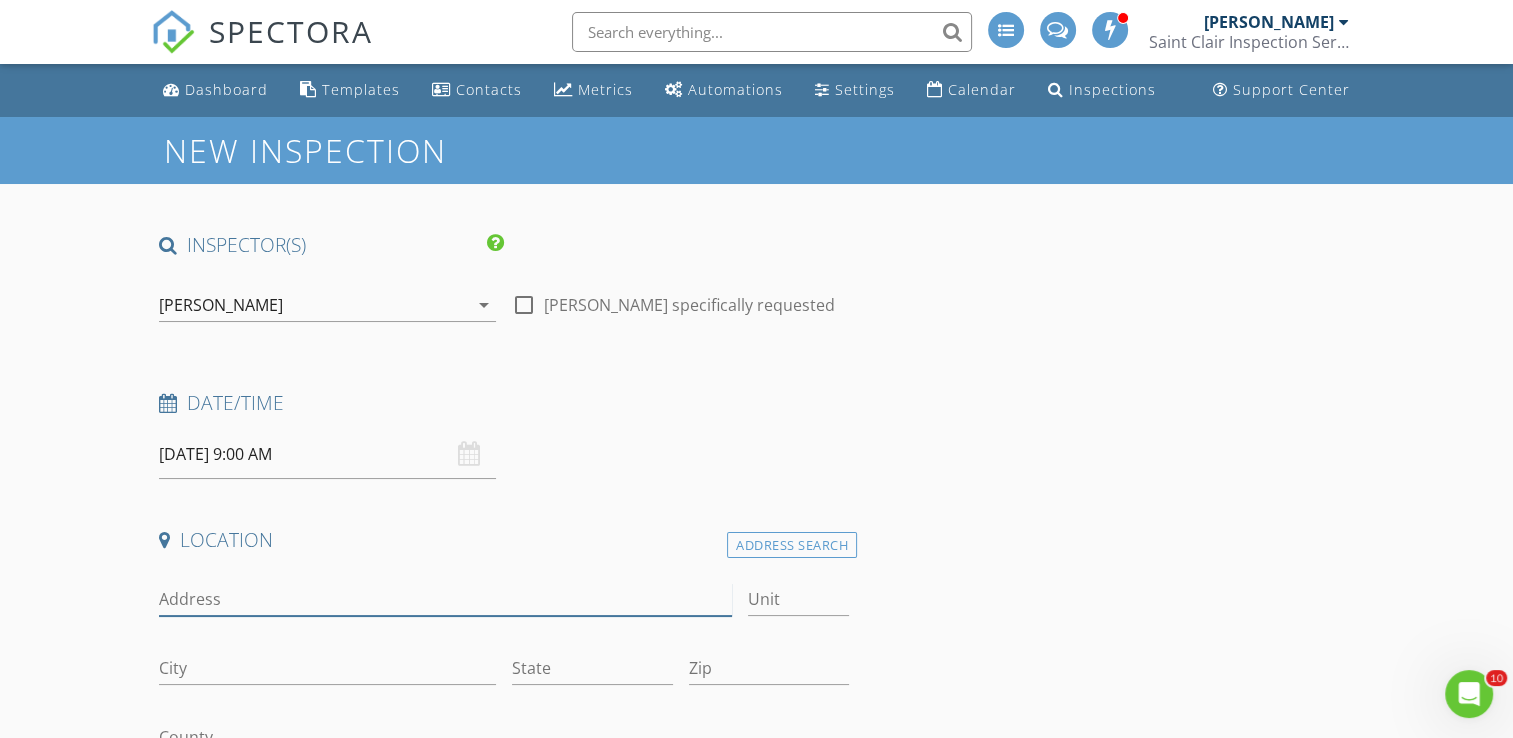 click on "Address" at bounding box center [445, 599] 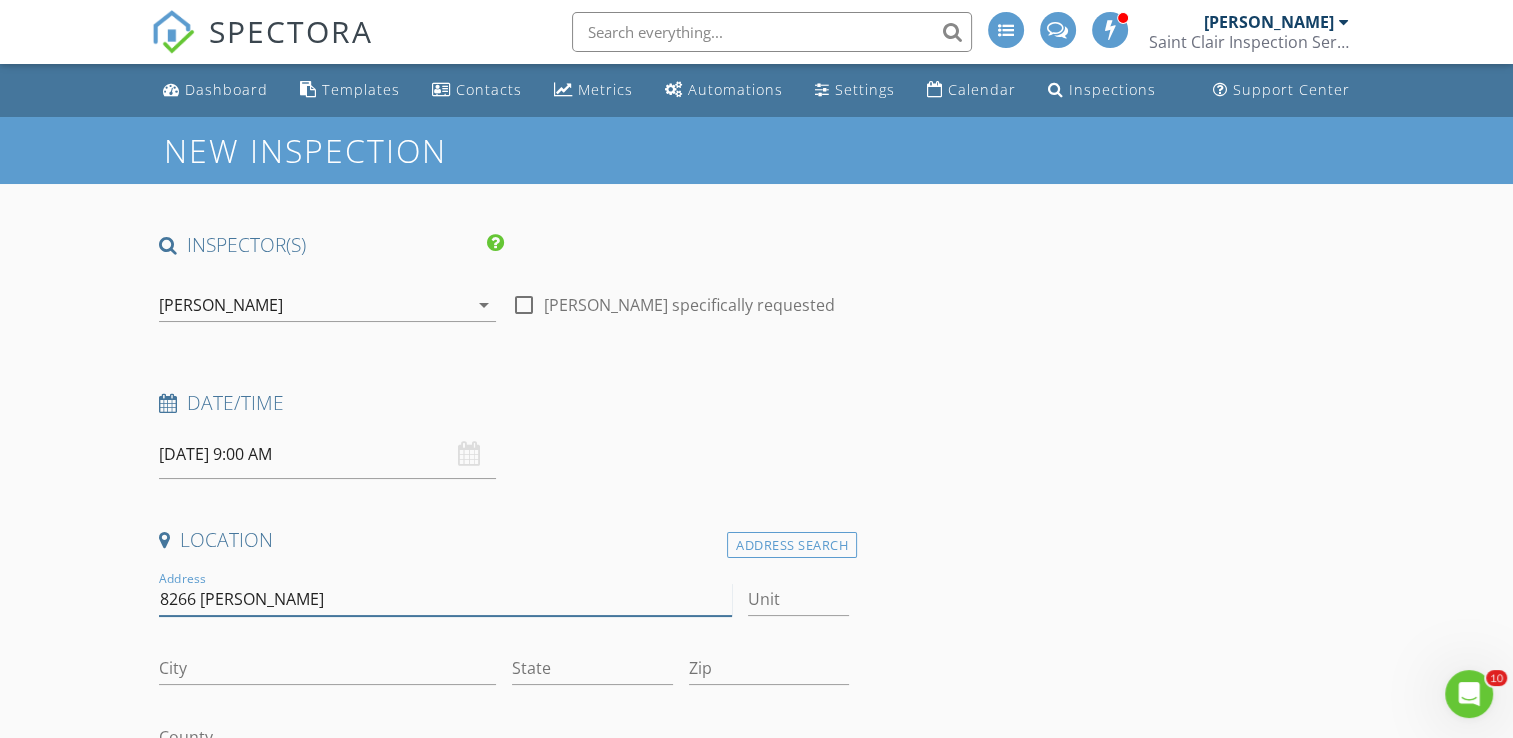 type on "8266 Saint" 